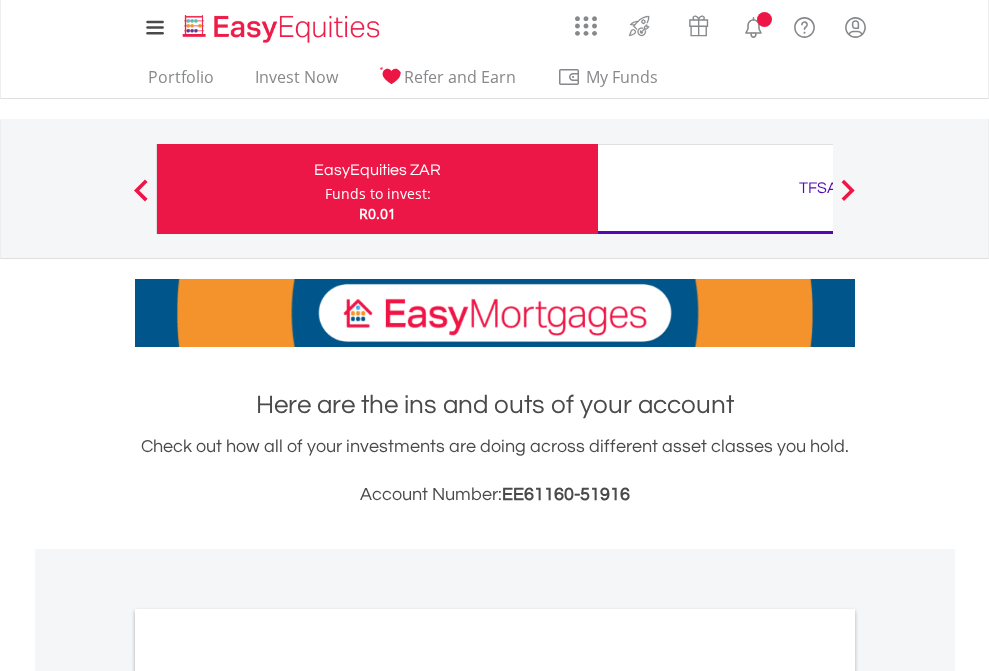 scroll, scrollTop: 0, scrollLeft: 0, axis: both 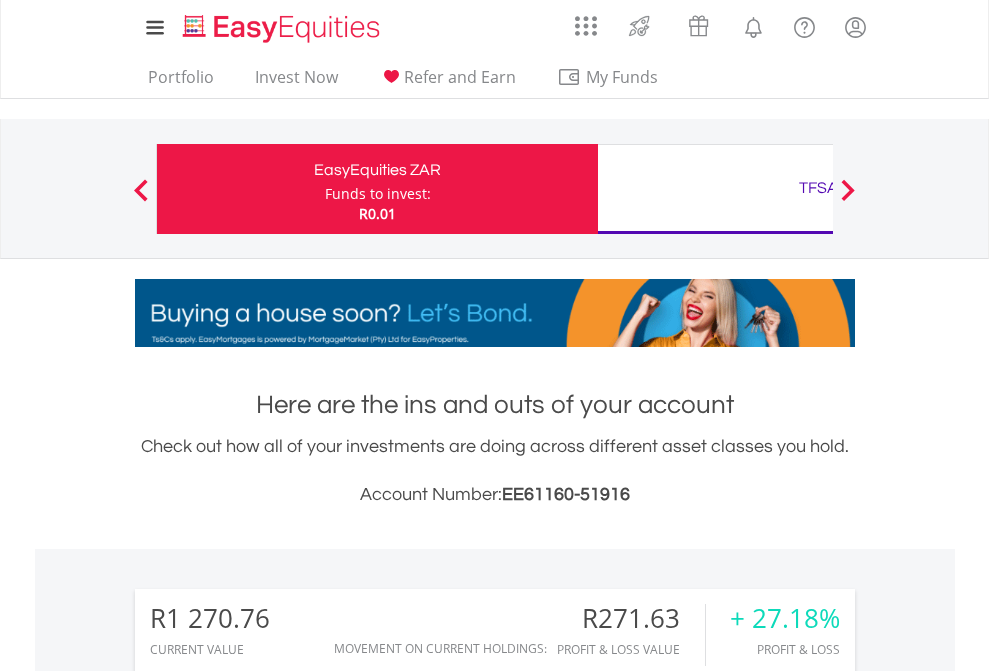 click on "Funds to invest:" at bounding box center (378, 194) 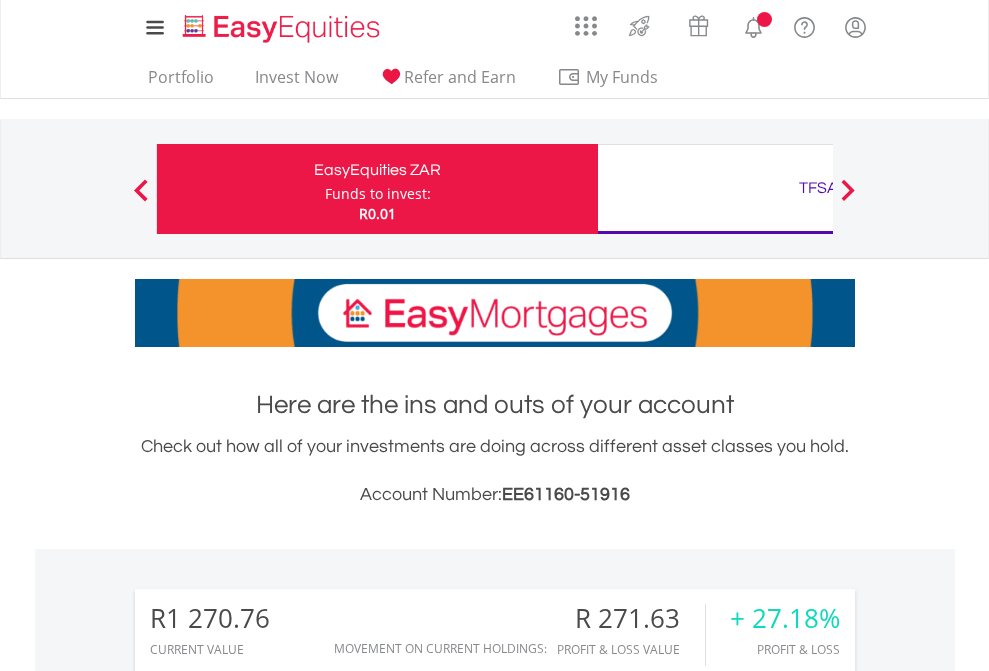 scroll, scrollTop: 0, scrollLeft: 0, axis: both 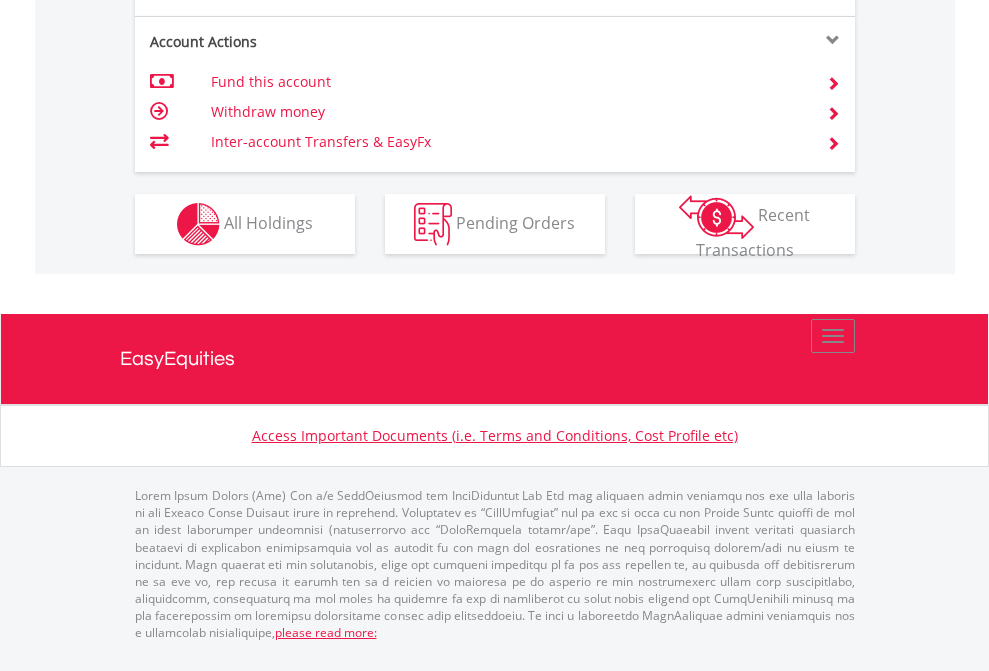 click on "Investment types" at bounding box center [706, -337] 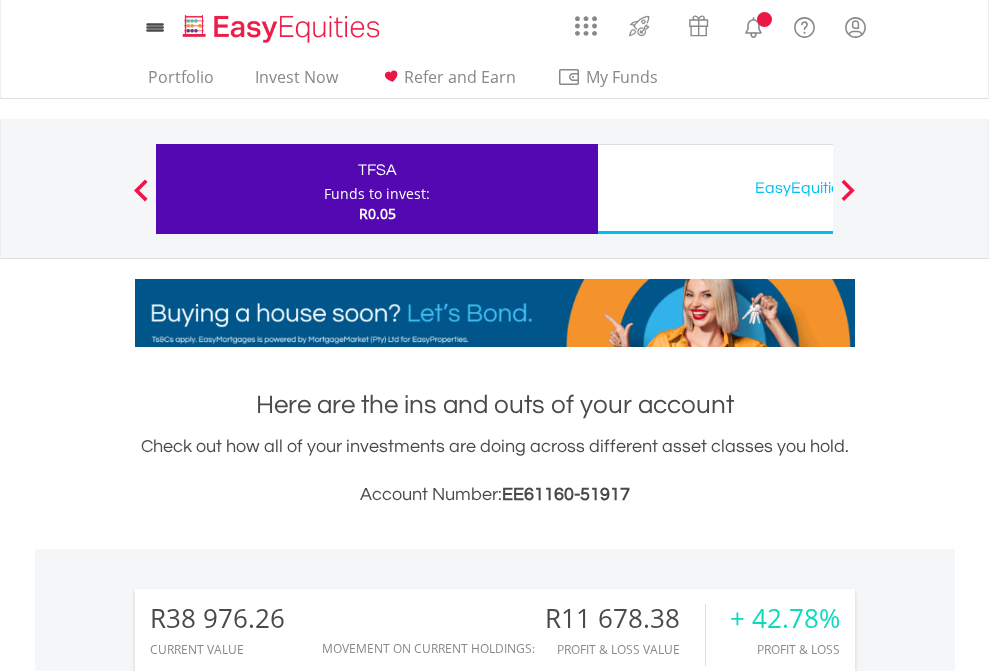 scroll, scrollTop: 0, scrollLeft: 0, axis: both 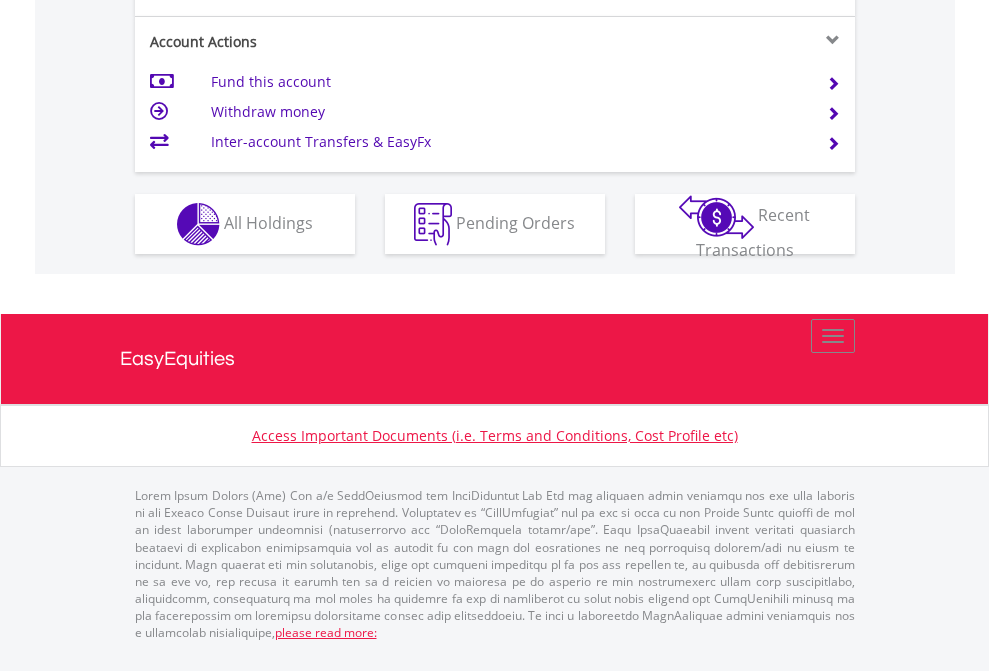 click on "Investment types" at bounding box center [706, -337] 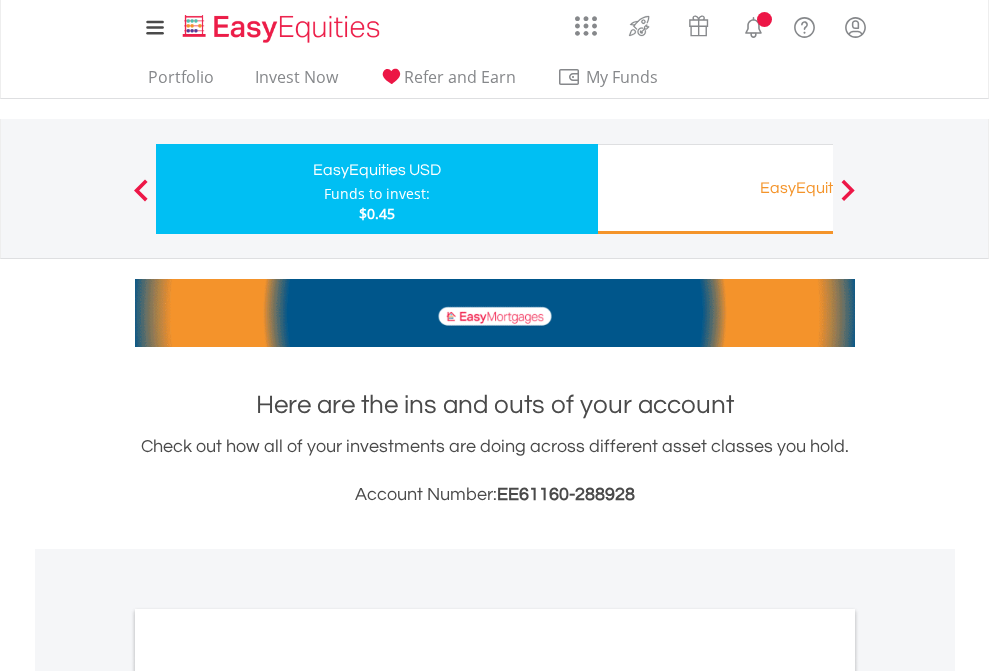 scroll, scrollTop: 0, scrollLeft: 0, axis: both 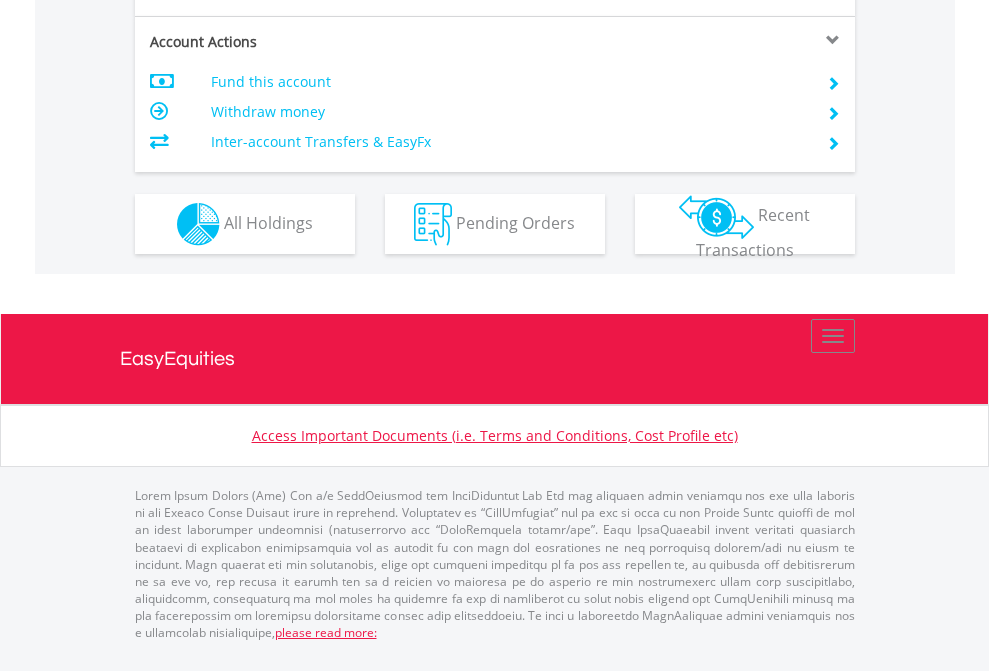 click on "Investment types" at bounding box center [706, -337] 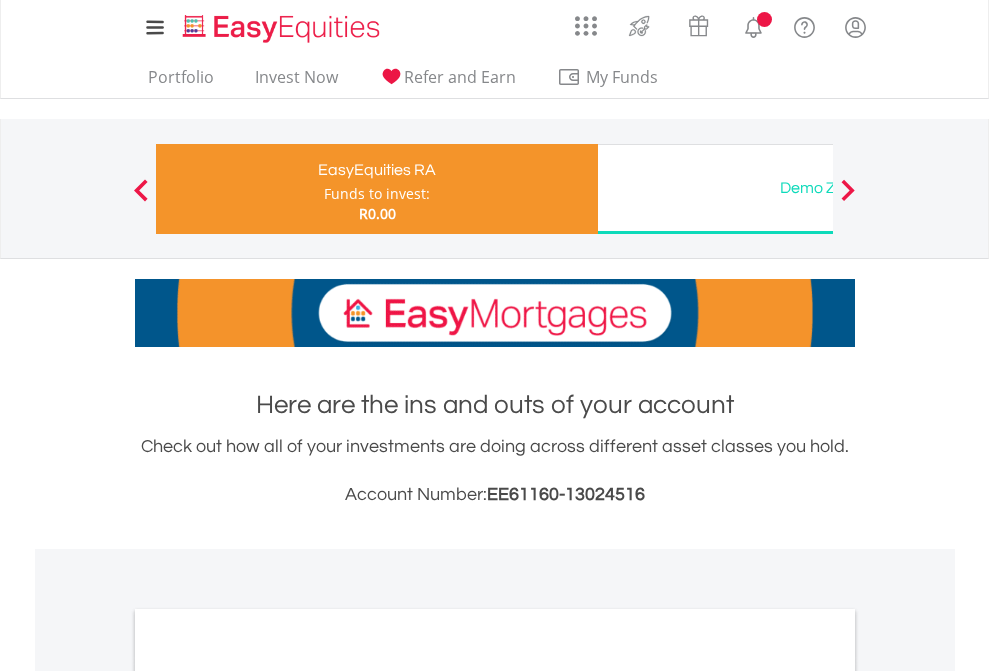 scroll, scrollTop: 0, scrollLeft: 0, axis: both 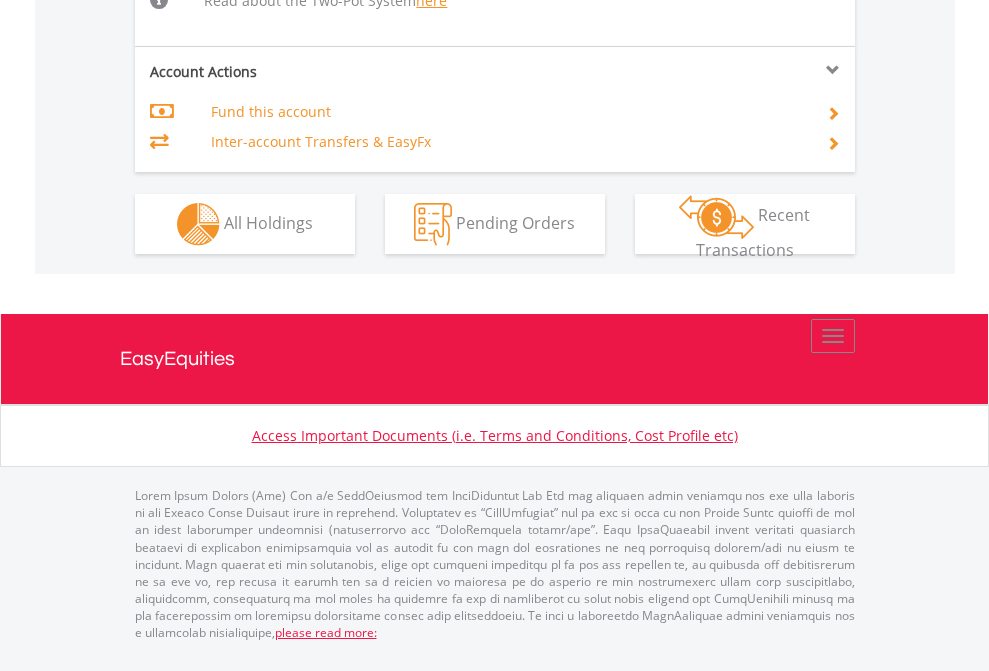 click on "Investment types" at bounding box center (706, -518) 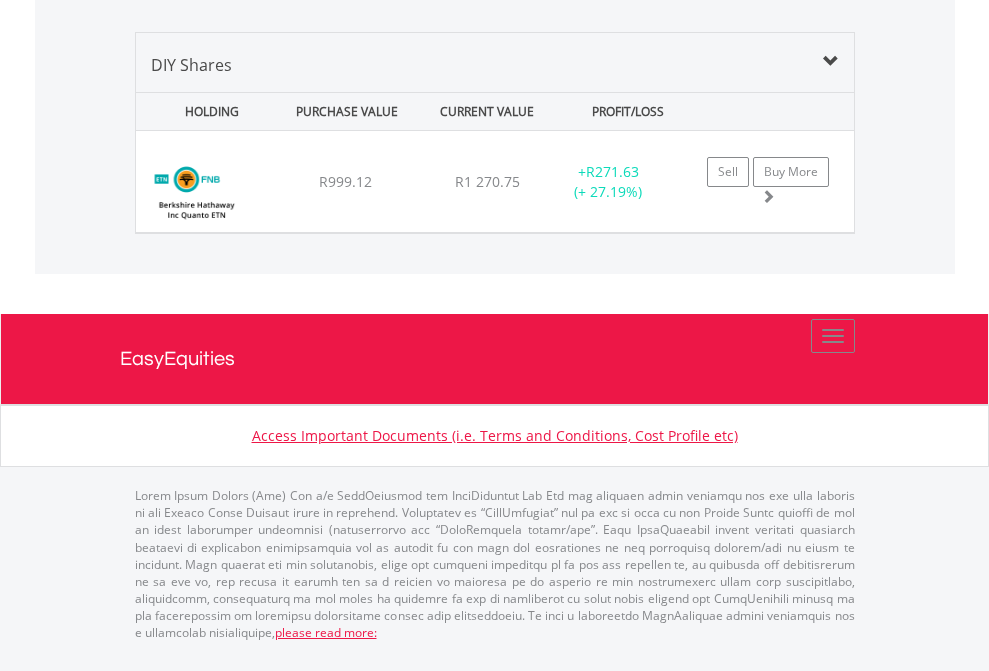 click on "TFSA" at bounding box center (818, -968) 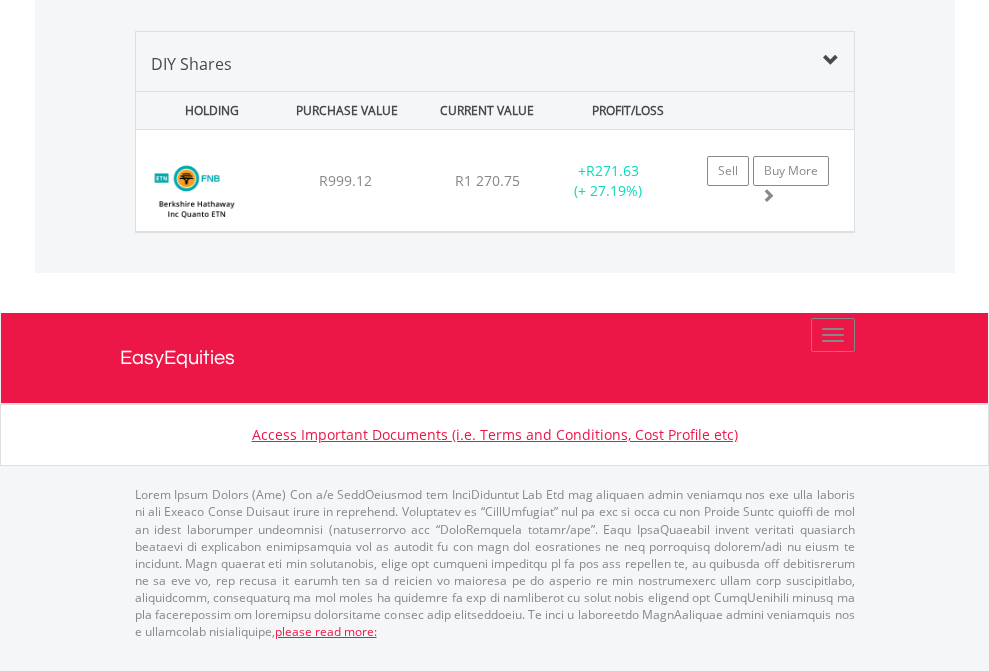 scroll, scrollTop: 144, scrollLeft: 0, axis: vertical 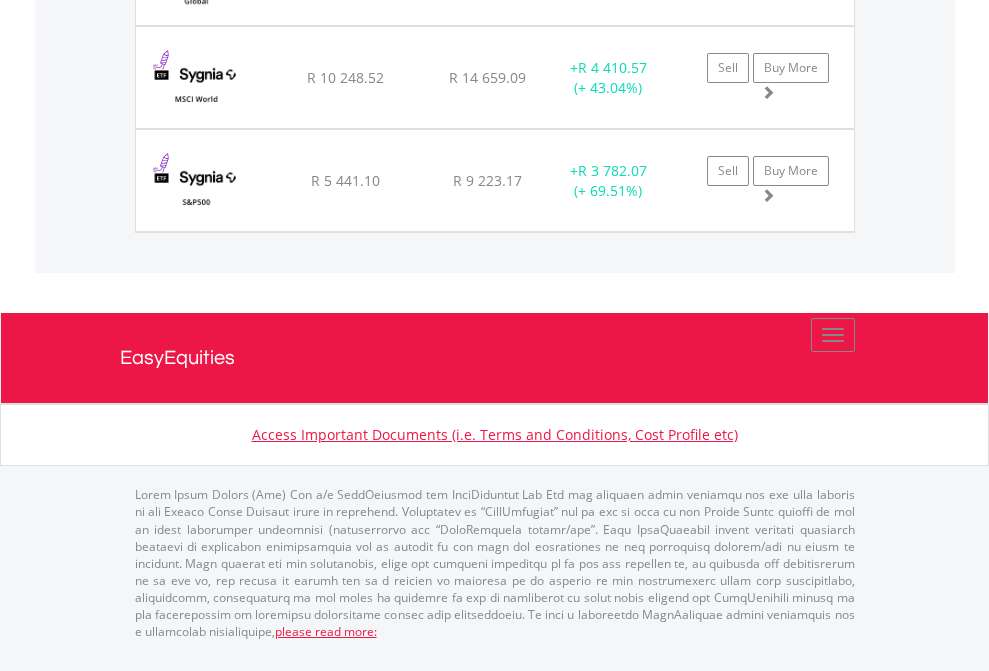 click on "EasyEquities USD" at bounding box center [818, -1648] 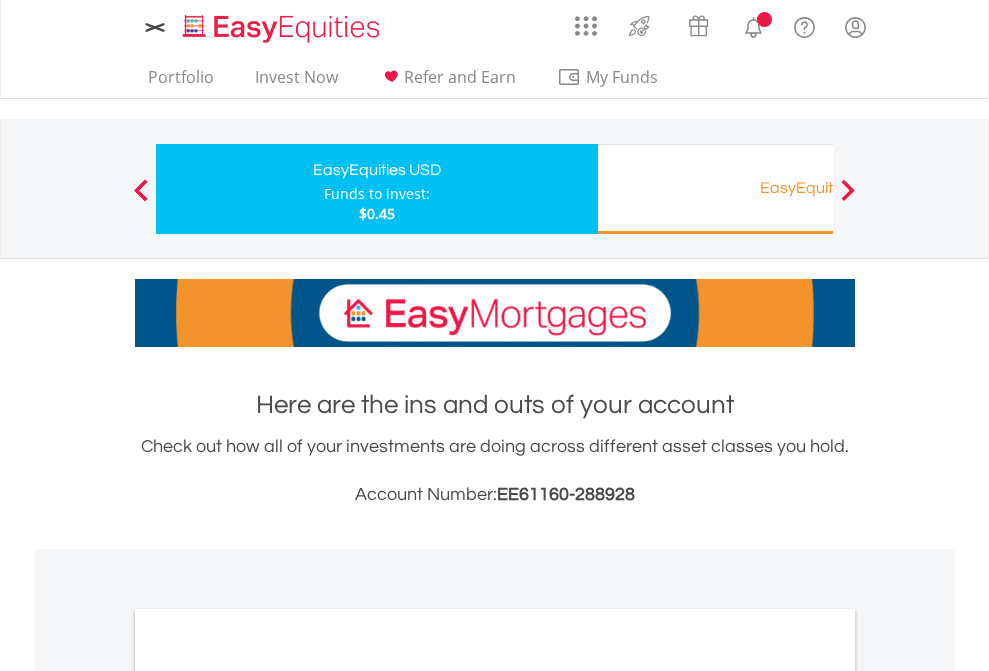 scroll, scrollTop: 0, scrollLeft: 0, axis: both 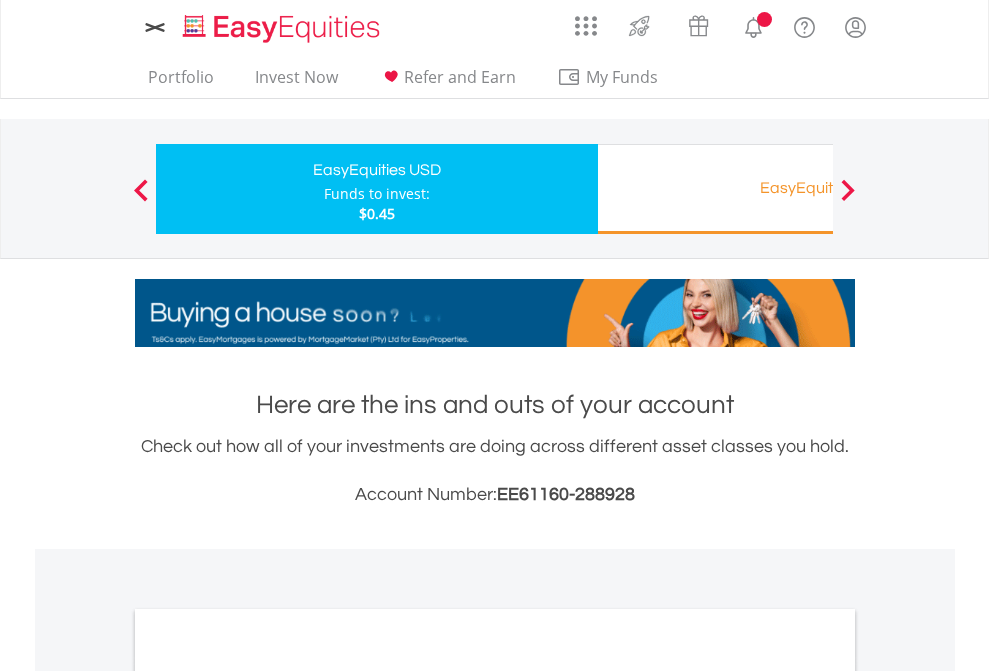 click on "All Holdings" at bounding box center [268, 1096] 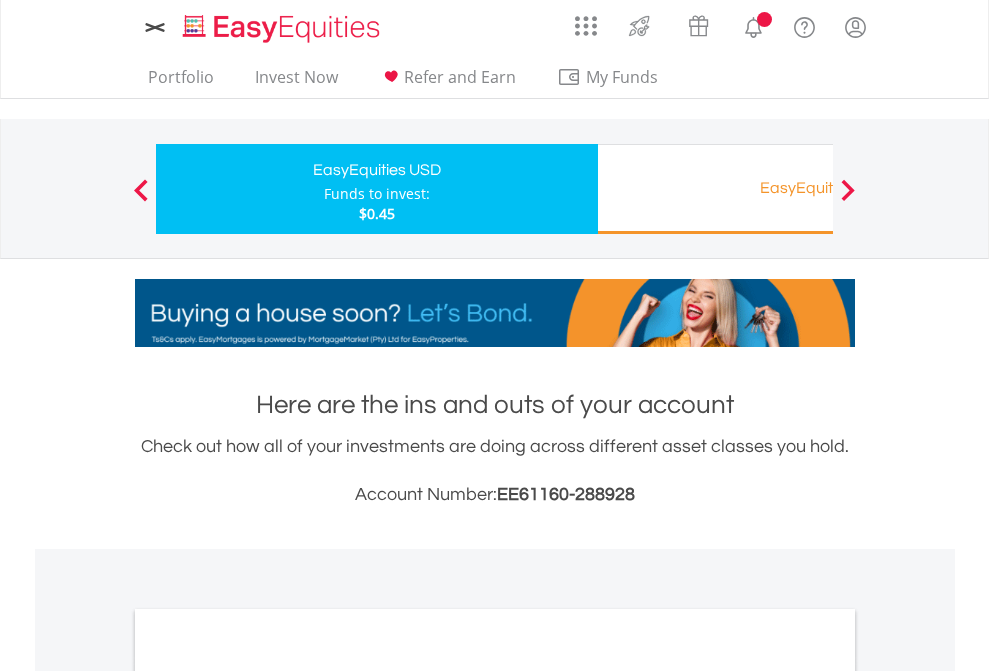 scroll, scrollTop: 1202, scrollLeft: 0, axis: vertical 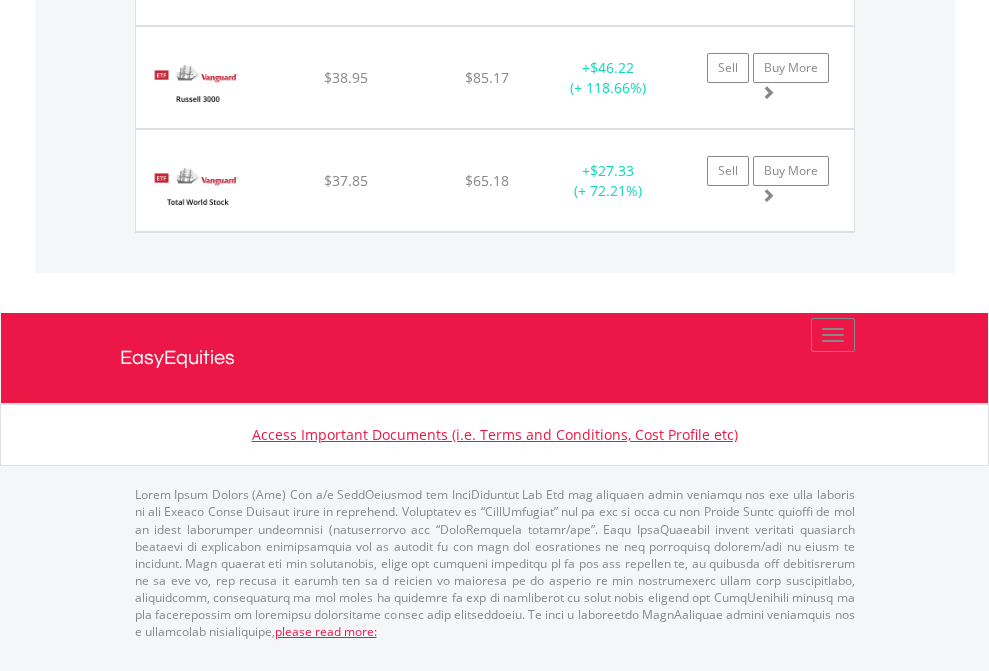 click on "EasyEquities RA" at bounding box center [818, -1585] 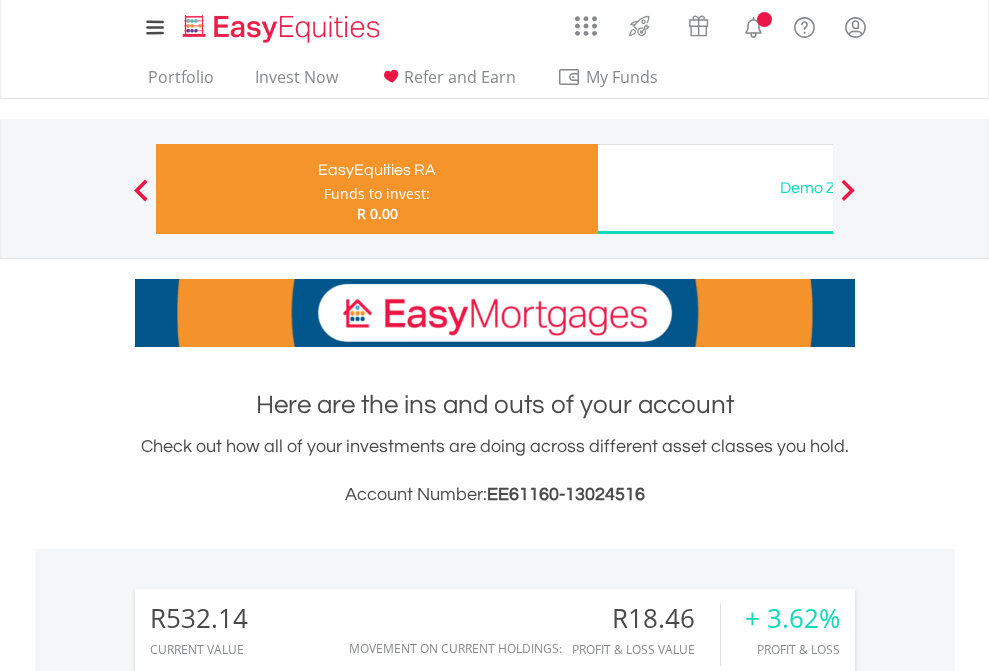 scroll, scrollTop: 0, scrollLeft: 0, axis: both 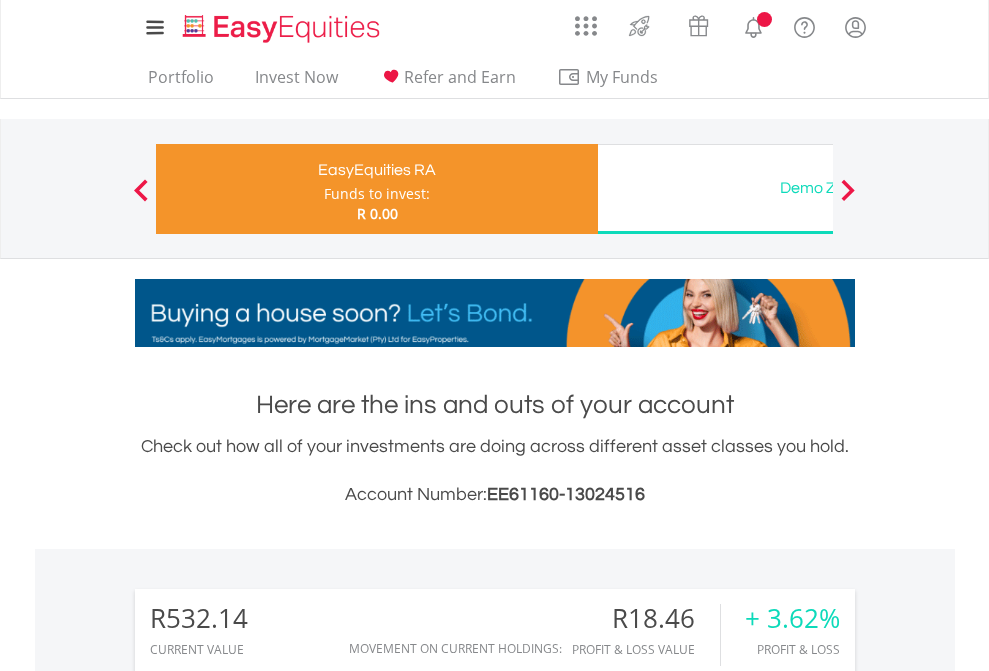 click on "All Holdings" at bounding box center [268, 1436] 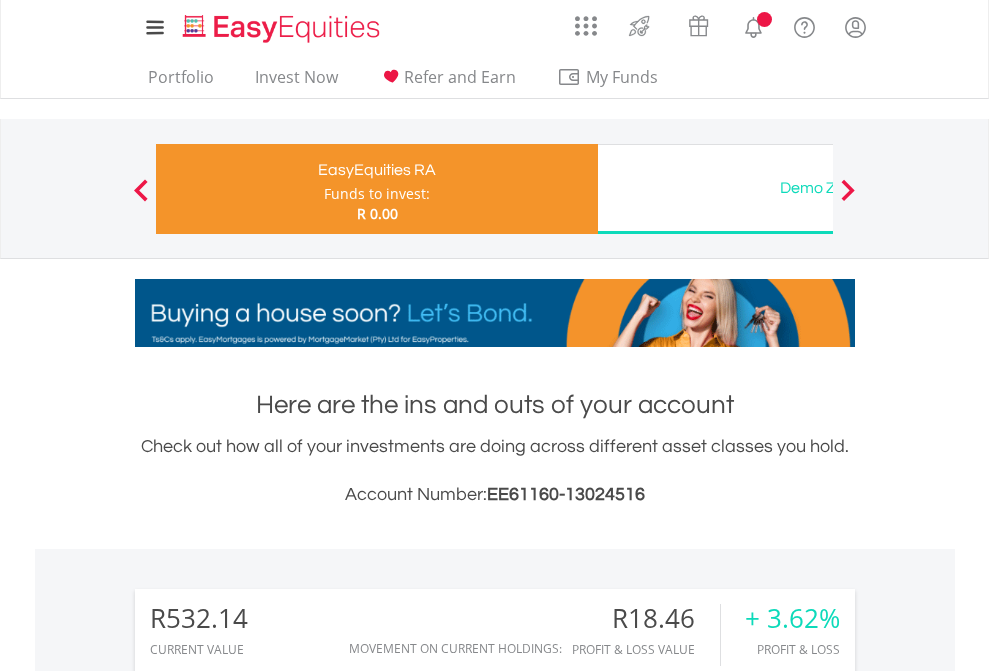 scroll, scrollTop: 999808, scrollLeft: 999687, axis: both 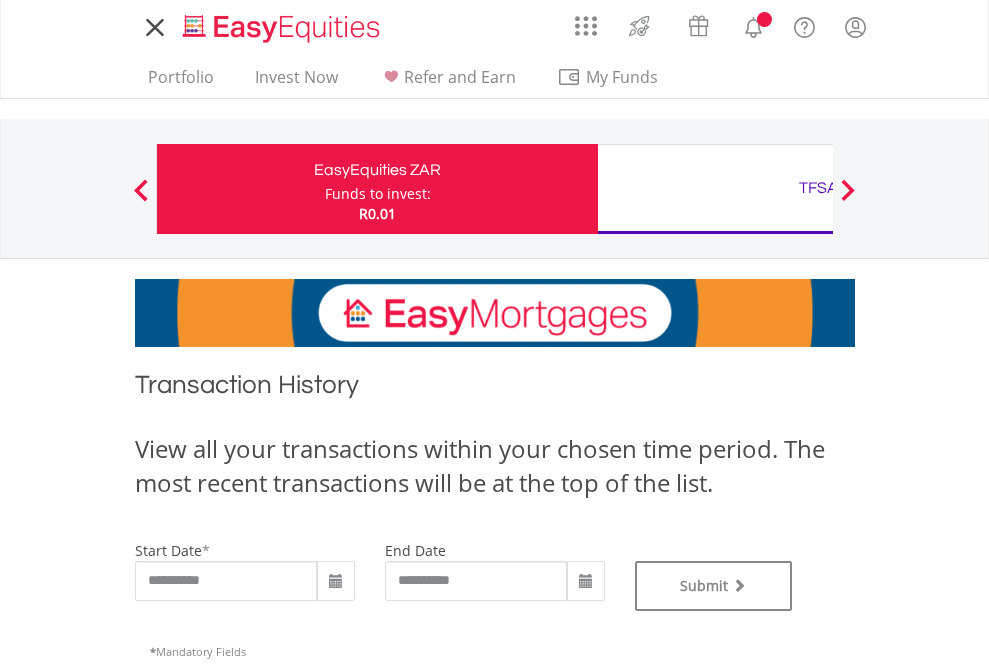 type on "**********" 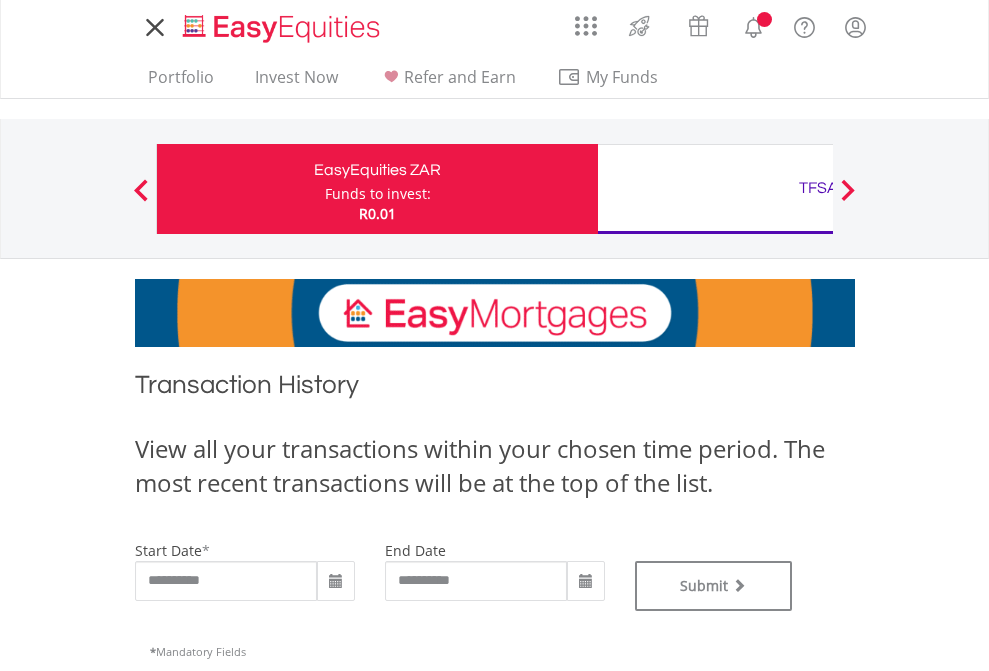 scroll, scrollTop: 0, scrollLeft: 0, axis: both 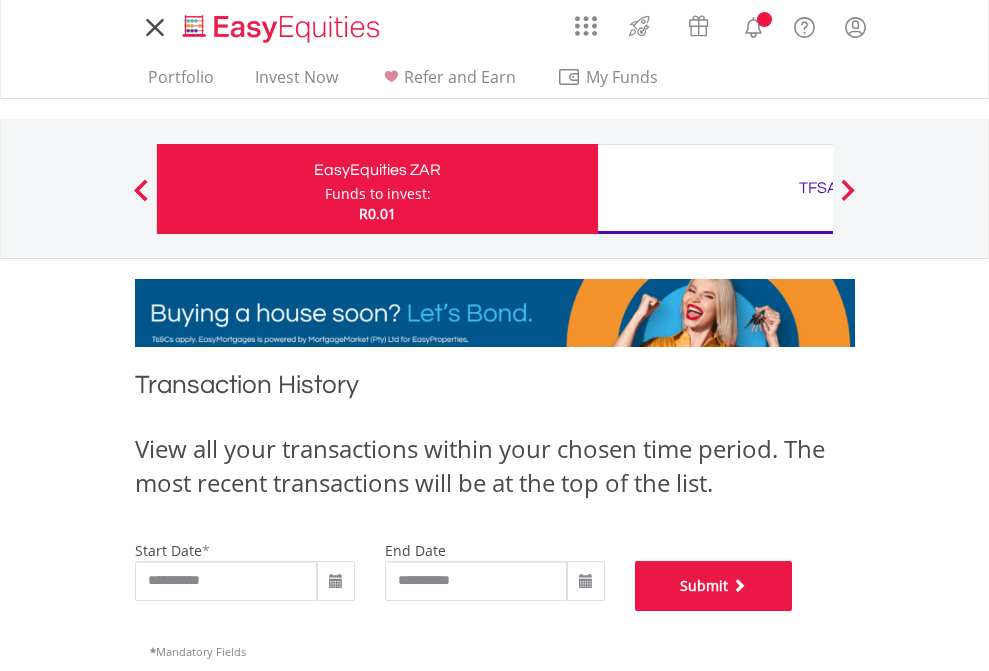 click on "Submit" at bounding box center [714, 586] 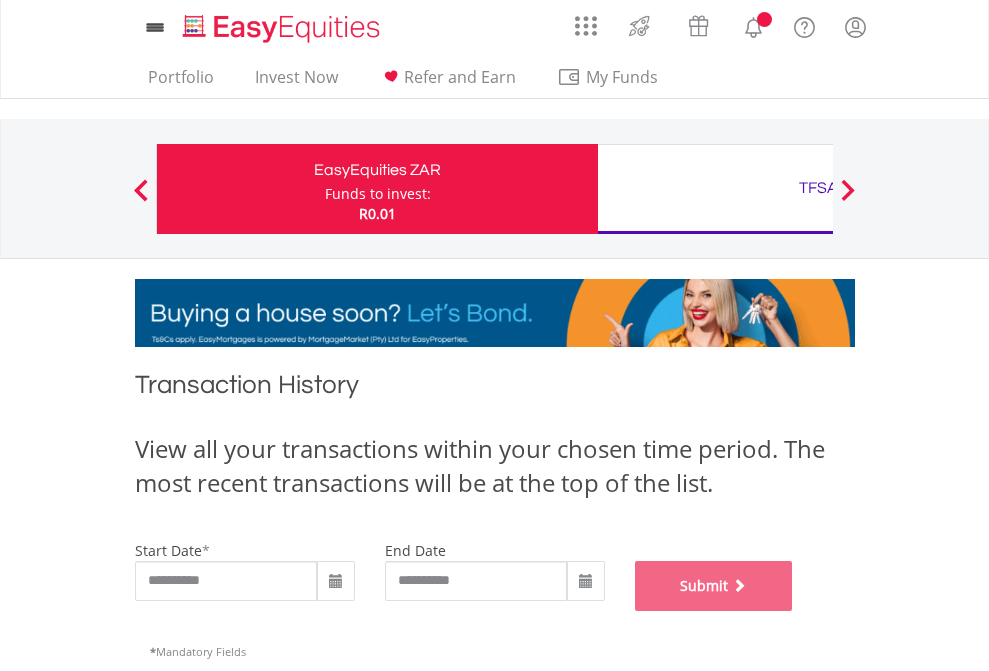 scroll, scrollTop: 811, scrollLeft: 0, axis: vertical 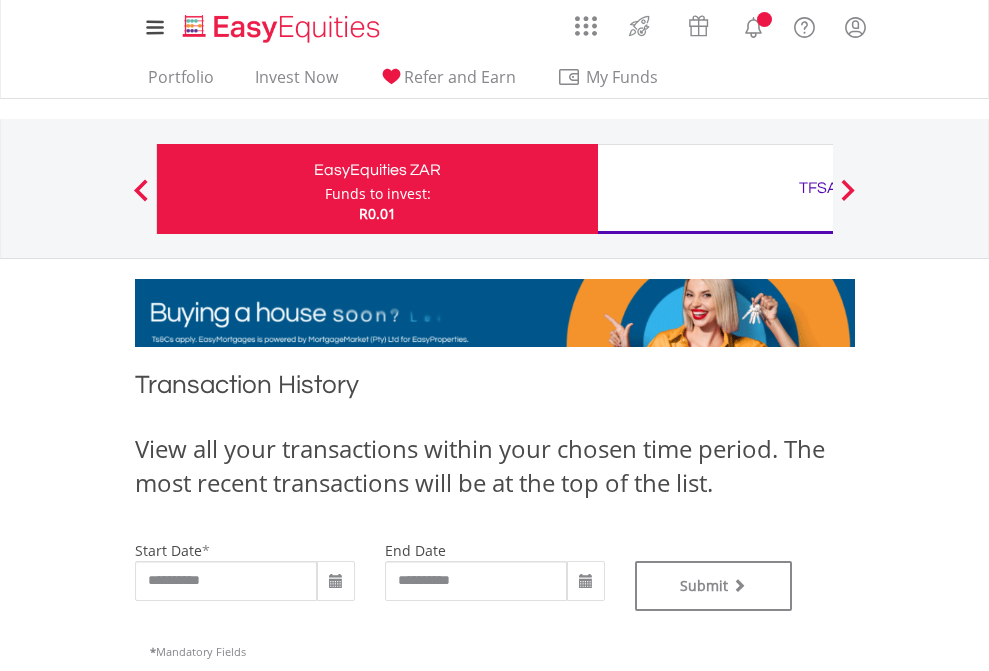 click on "TFSA" at bounding box center (818, 188) 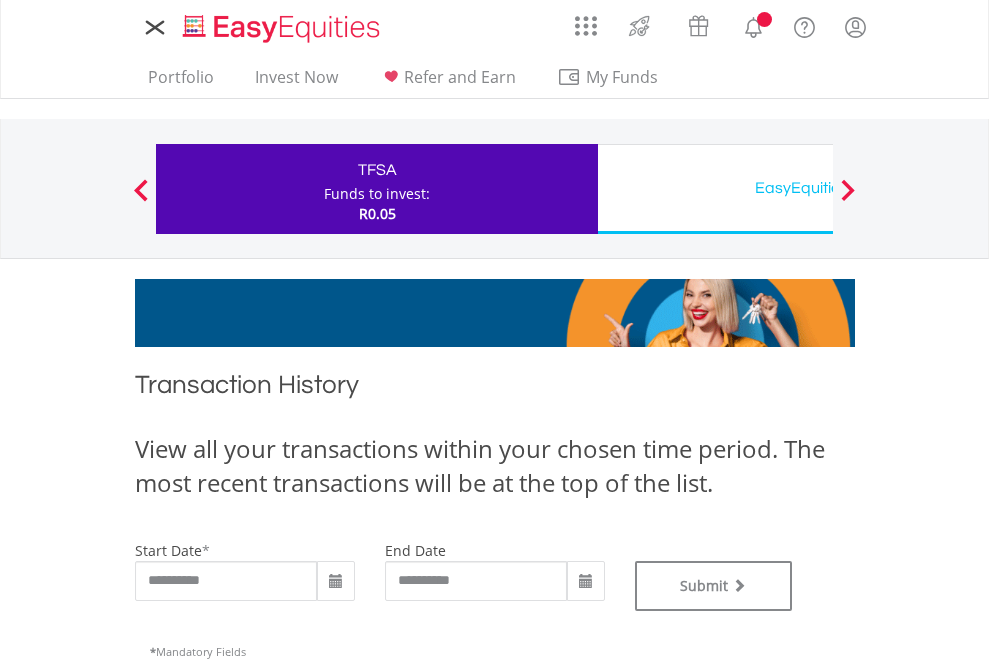 scroll, scrollTop: 0, scrollLeft: 0, axis: both 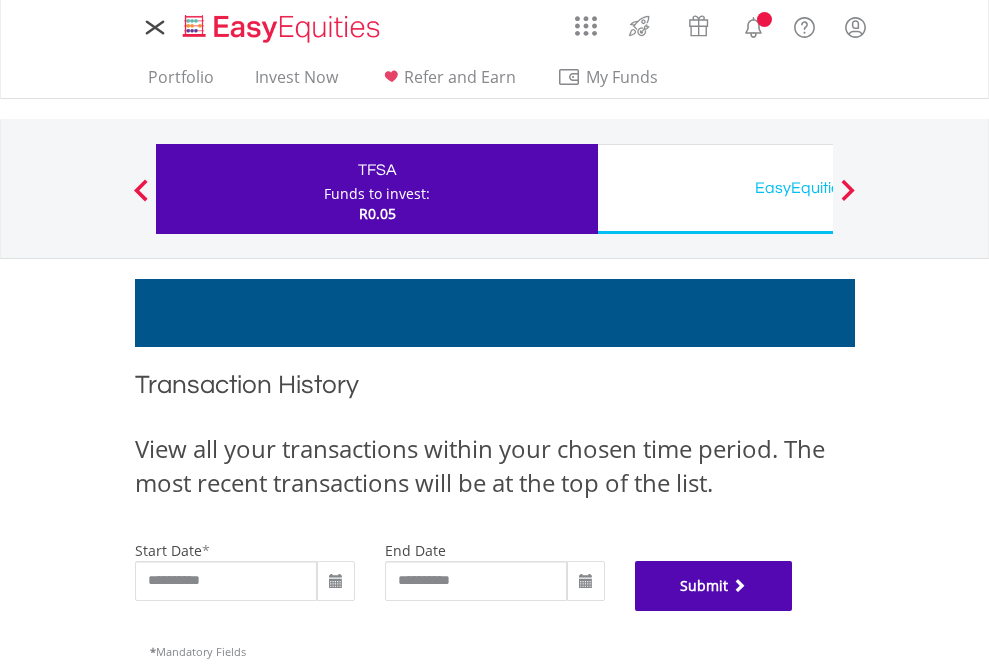 click on "Submit" at bounding box center [714, 586] 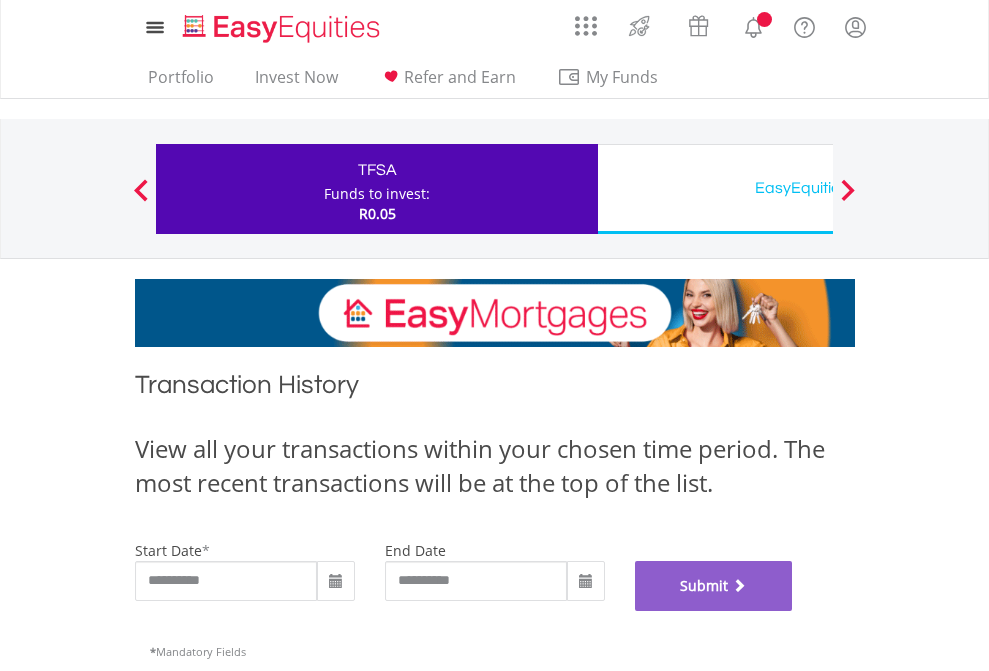 scroll, scrollTop: 811, scrollLeft: 0, axis: vertical 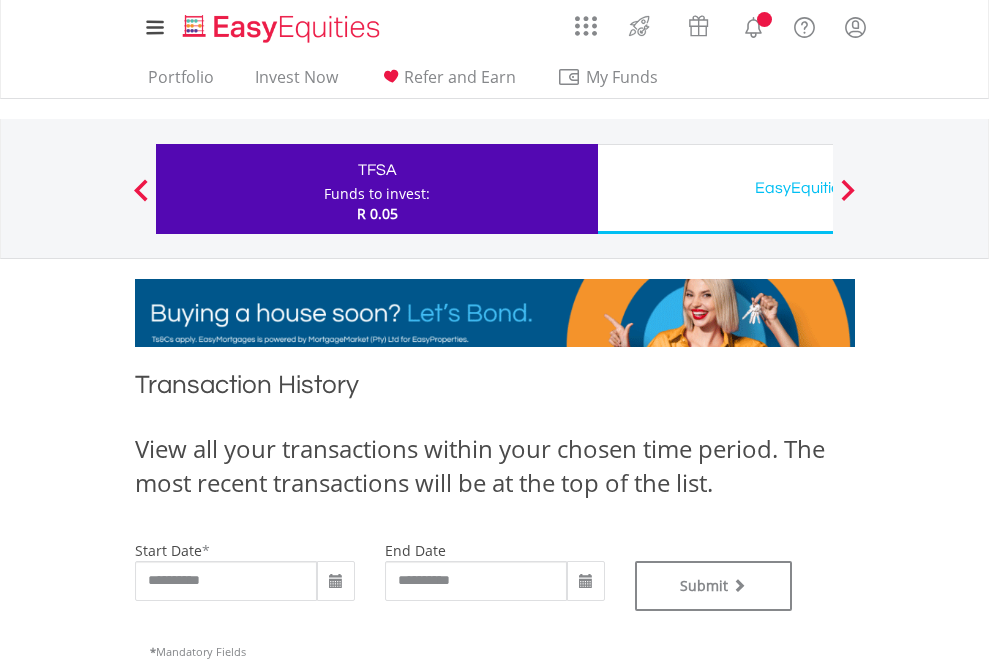 click on "EasyEquities USD" at bounding box center (818, 188) 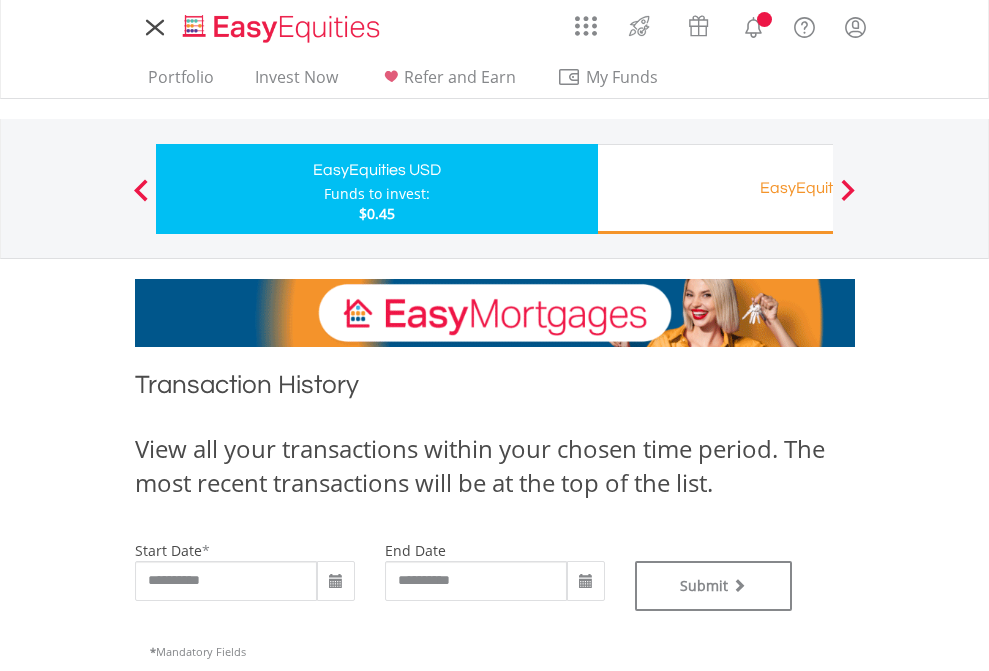 type on "**********" 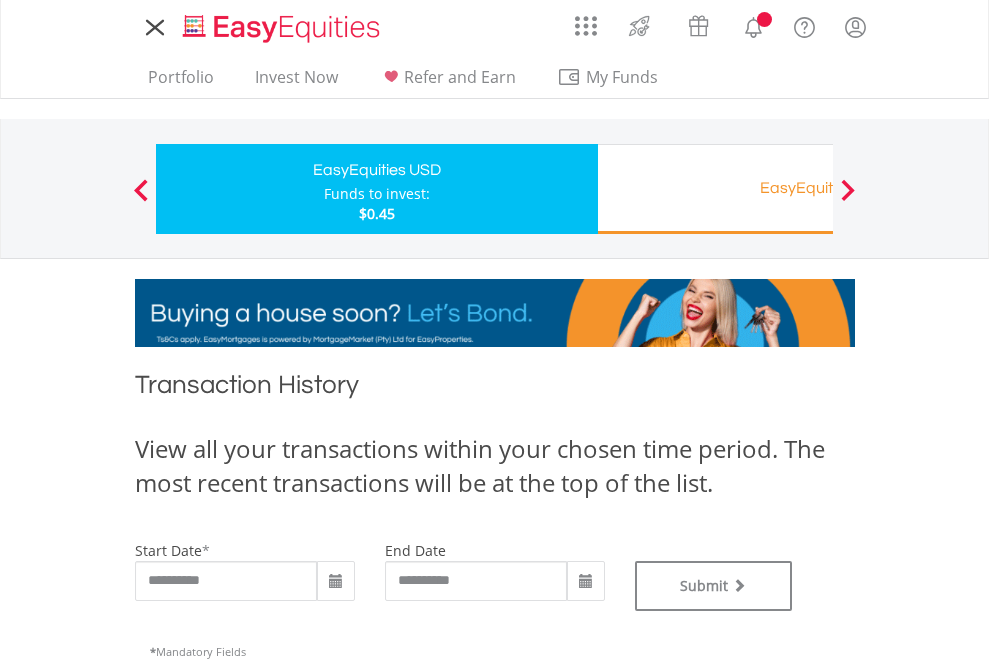 scroll, scrollTop: 0, scrollLeft: 0, axis: both 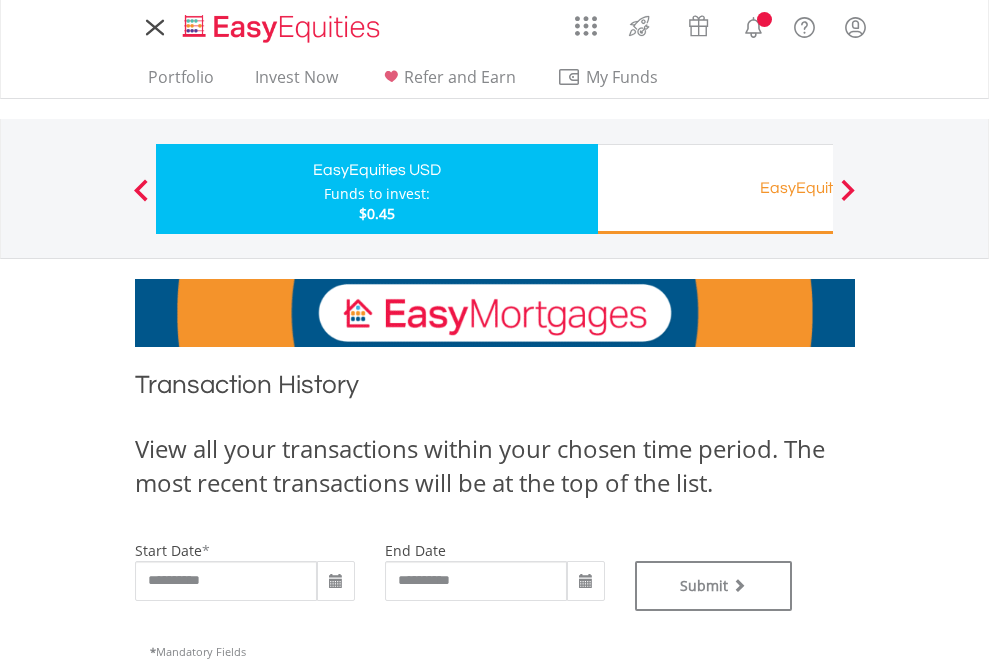 type on "**********" 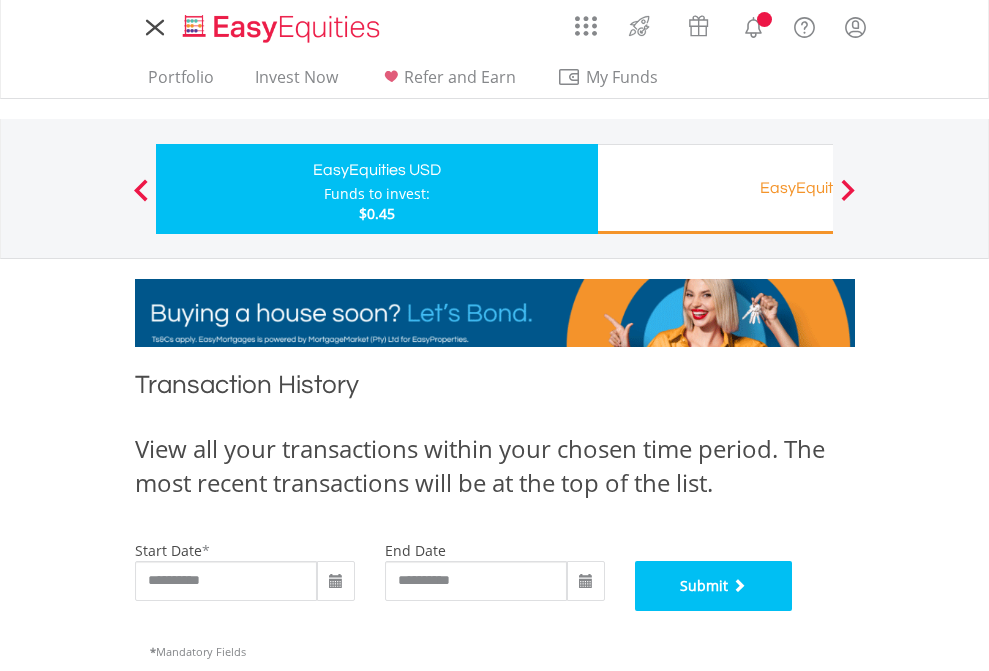 click on "Submit" at bounding box center (714, 586) 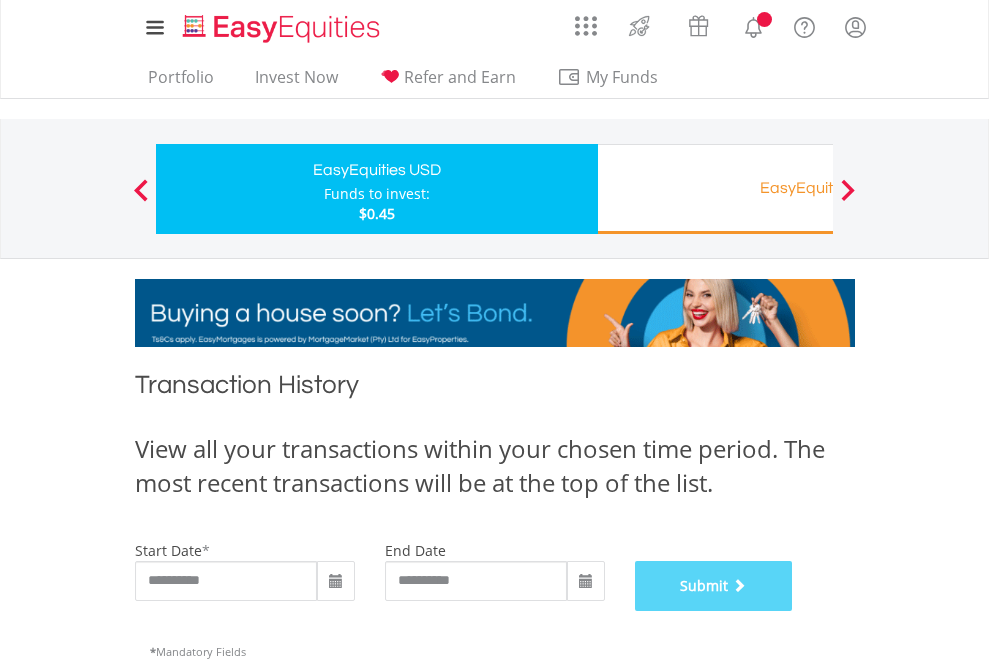 scroll, scrollTop: 811, scrollLeft: 0, axis: vertical 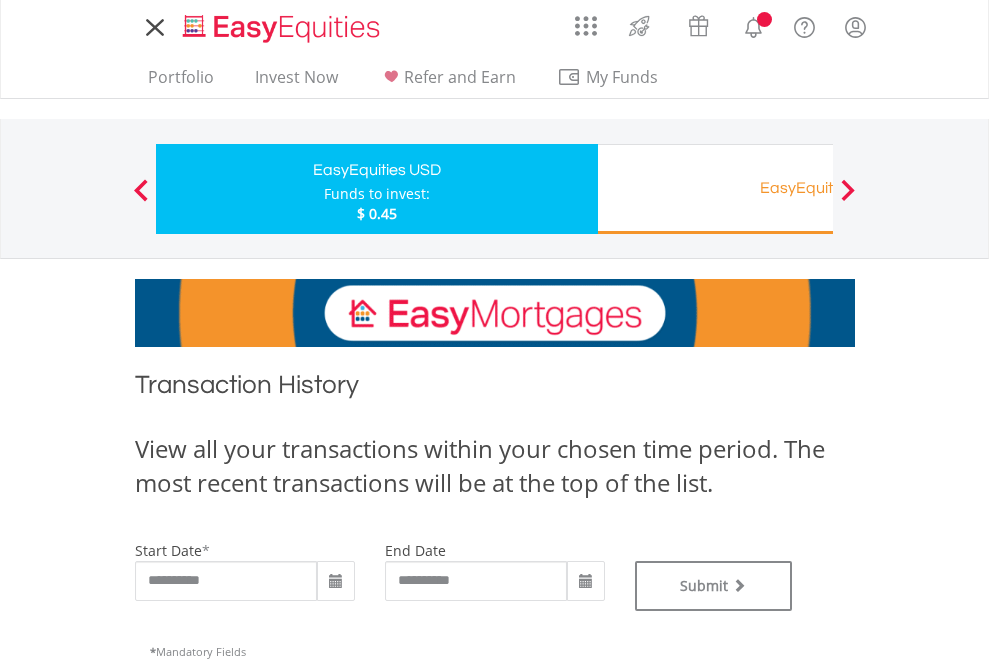 click on "EasyEquities RA" at bounding box center (818, 188) 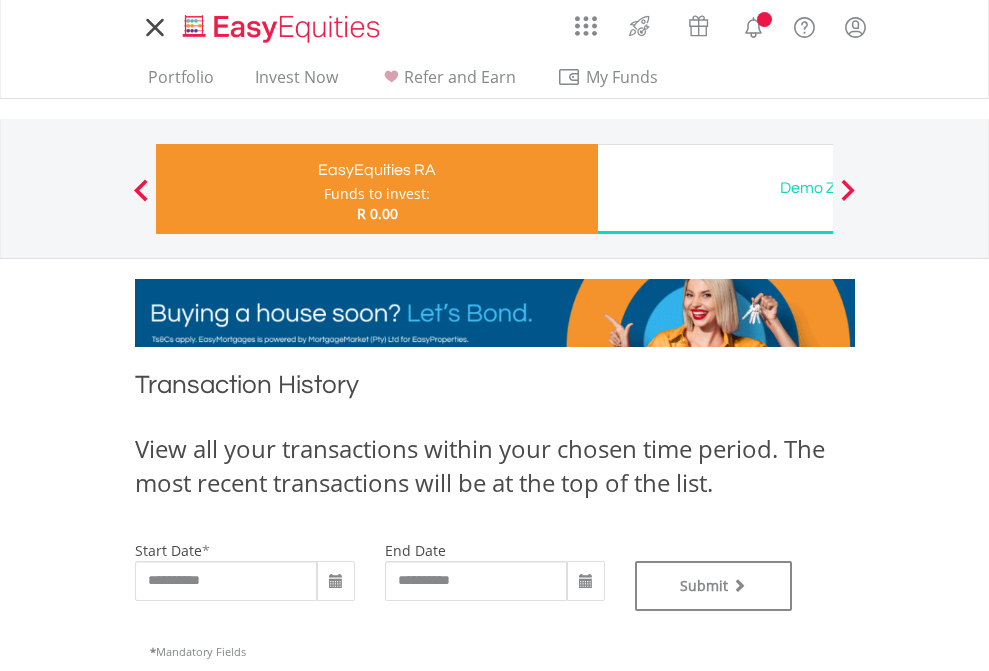 scroll, scrollTop: 0, scrollLeft: 0, axis: both 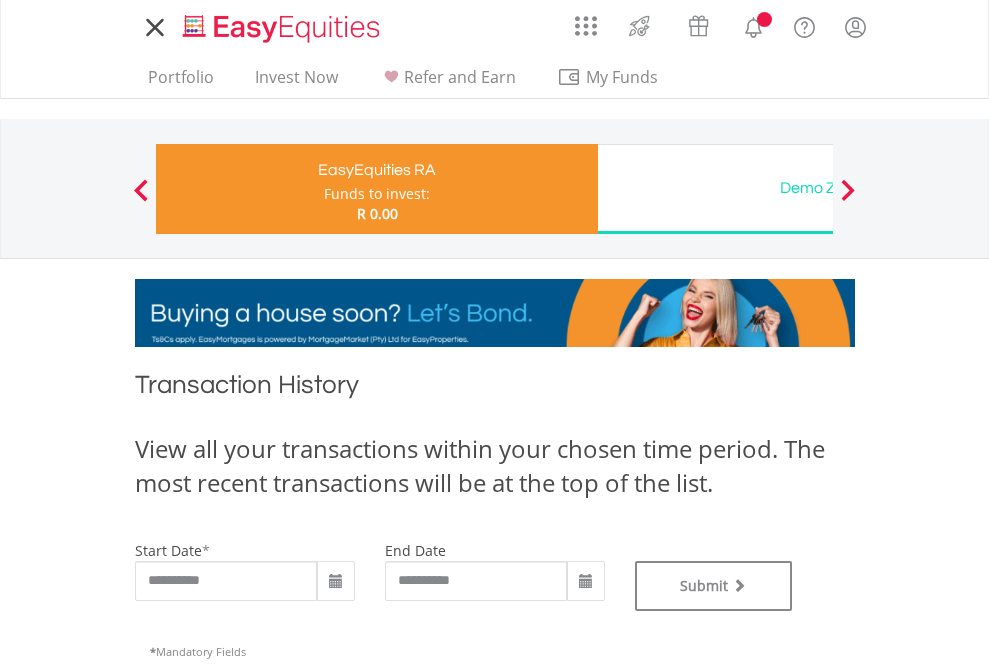 type on "**********" 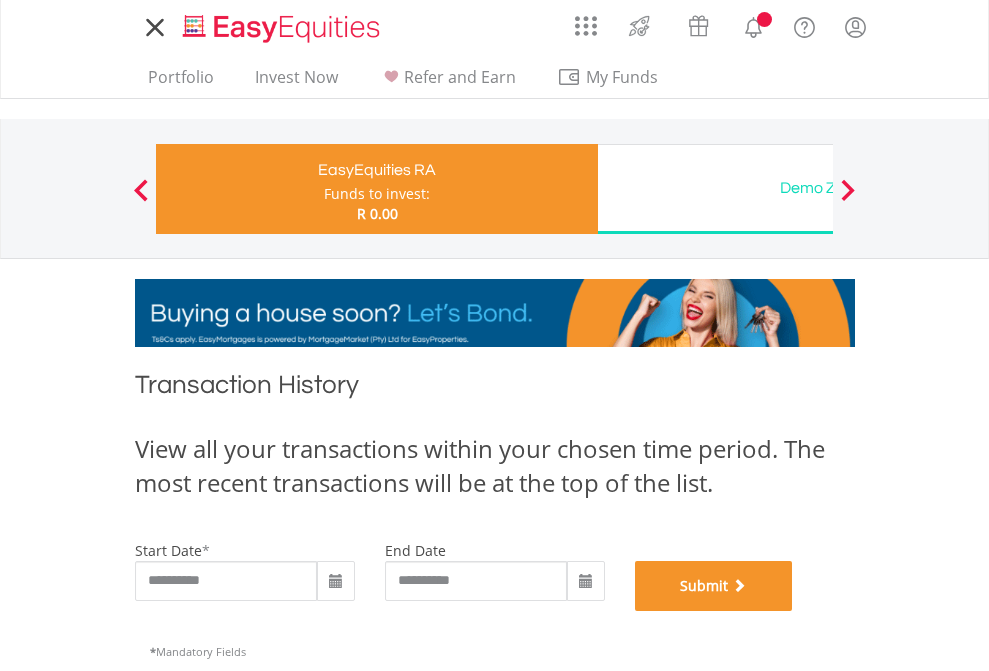 click on "Submit" at bounding box center [714, 586] 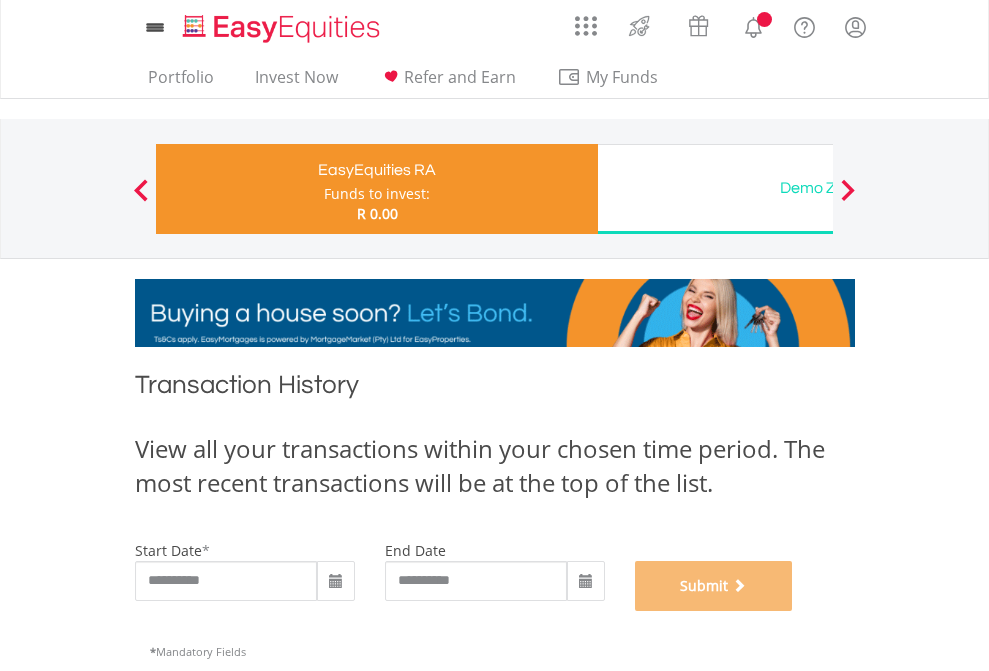 scroll, scrollTop: 811, scrollLeft: 0, axis: vertical 